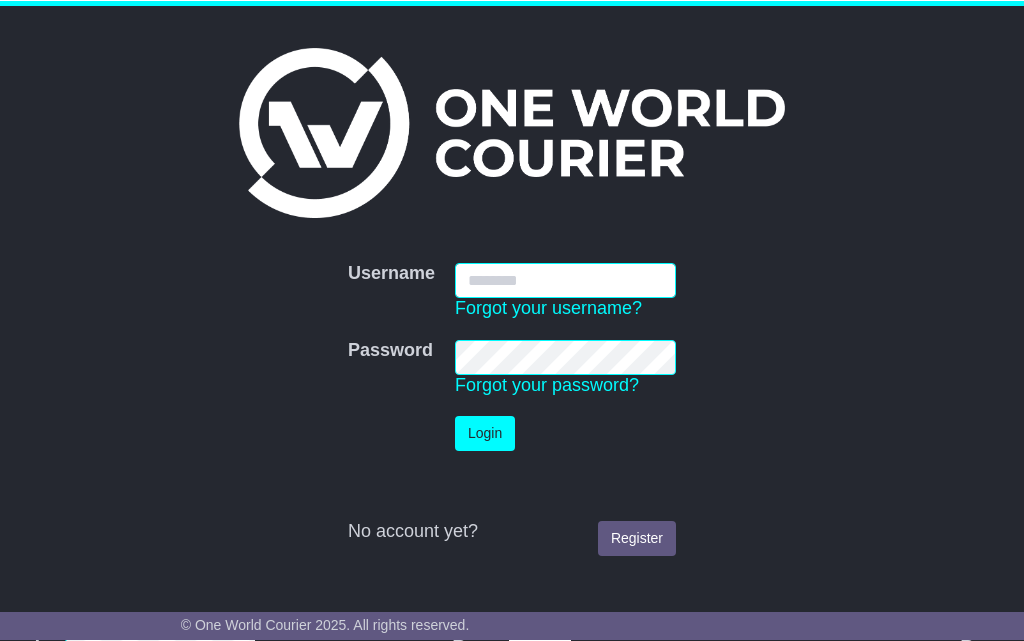 scroll, scrollTop: 0, scrollLeft: 0, axis: both 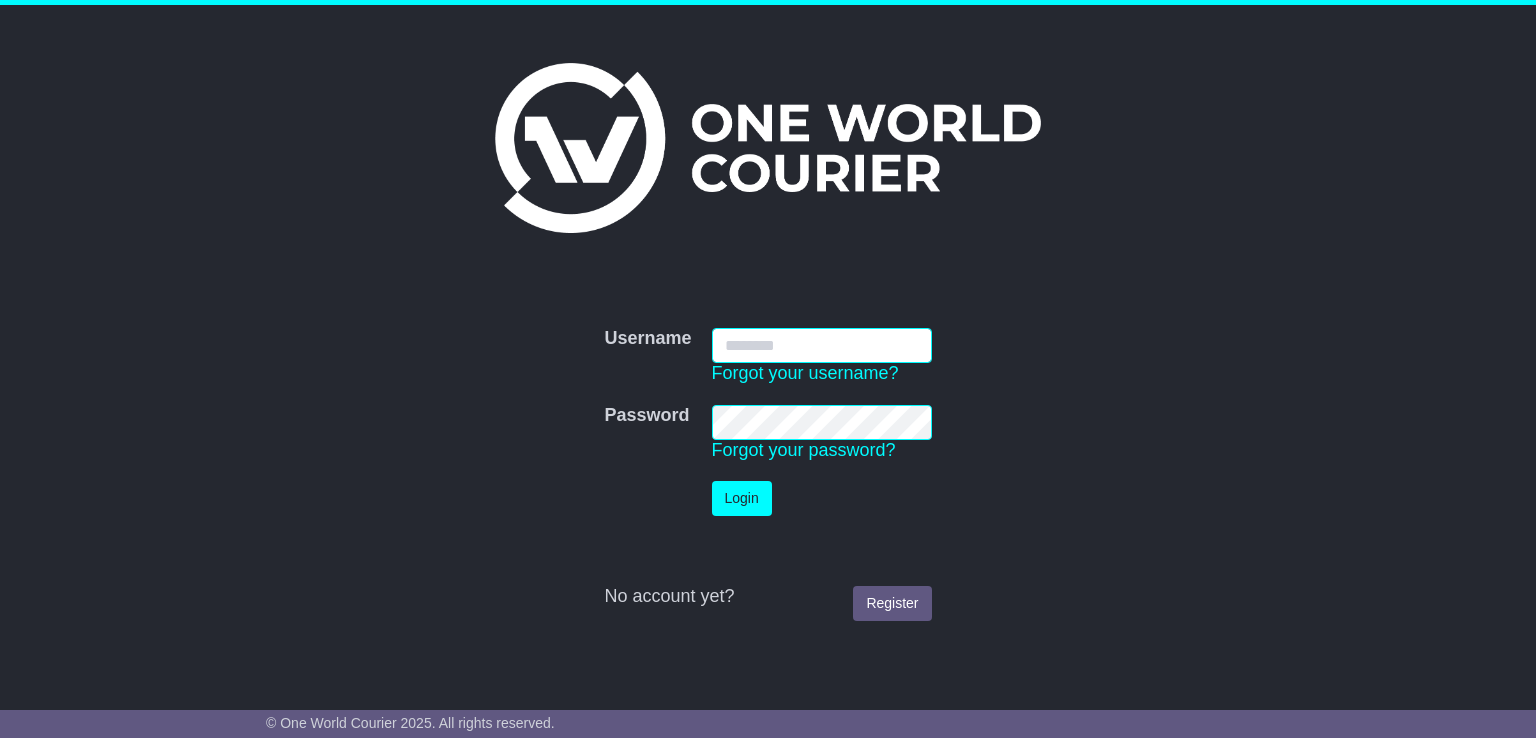 type on "**********" 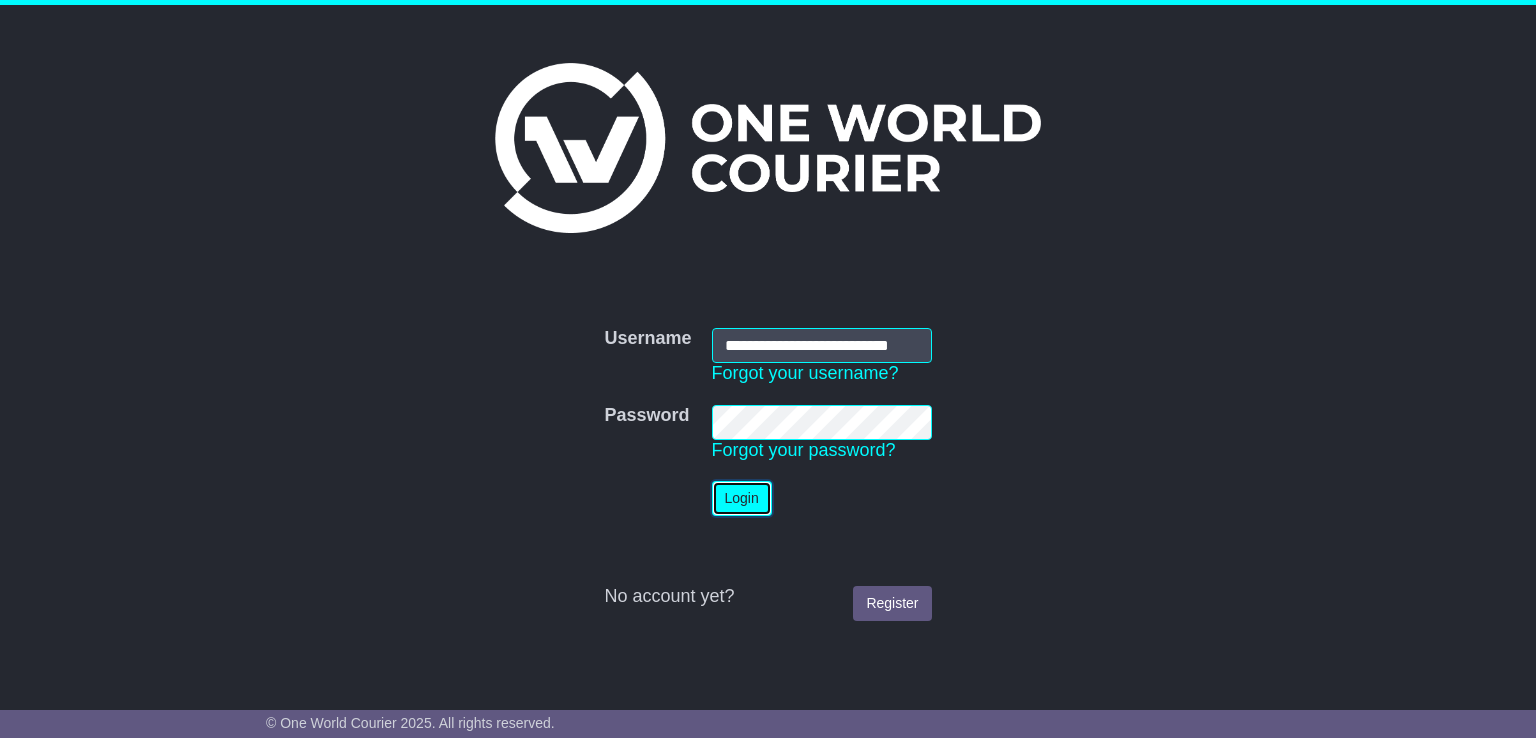 click on "Login" at bounding box center [742, 498] 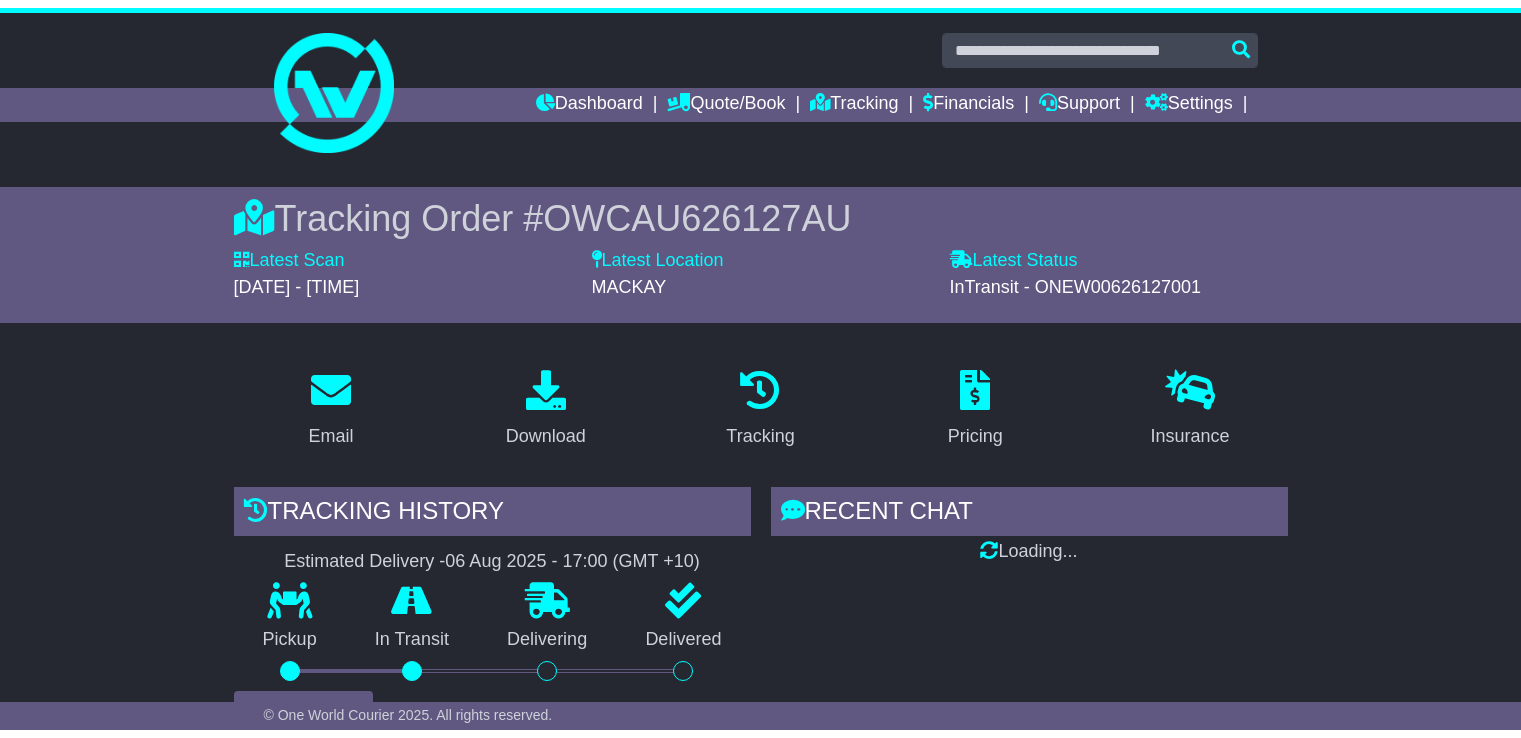 scroll, scrollTop: 0, scrollLeft: 0, axis: both 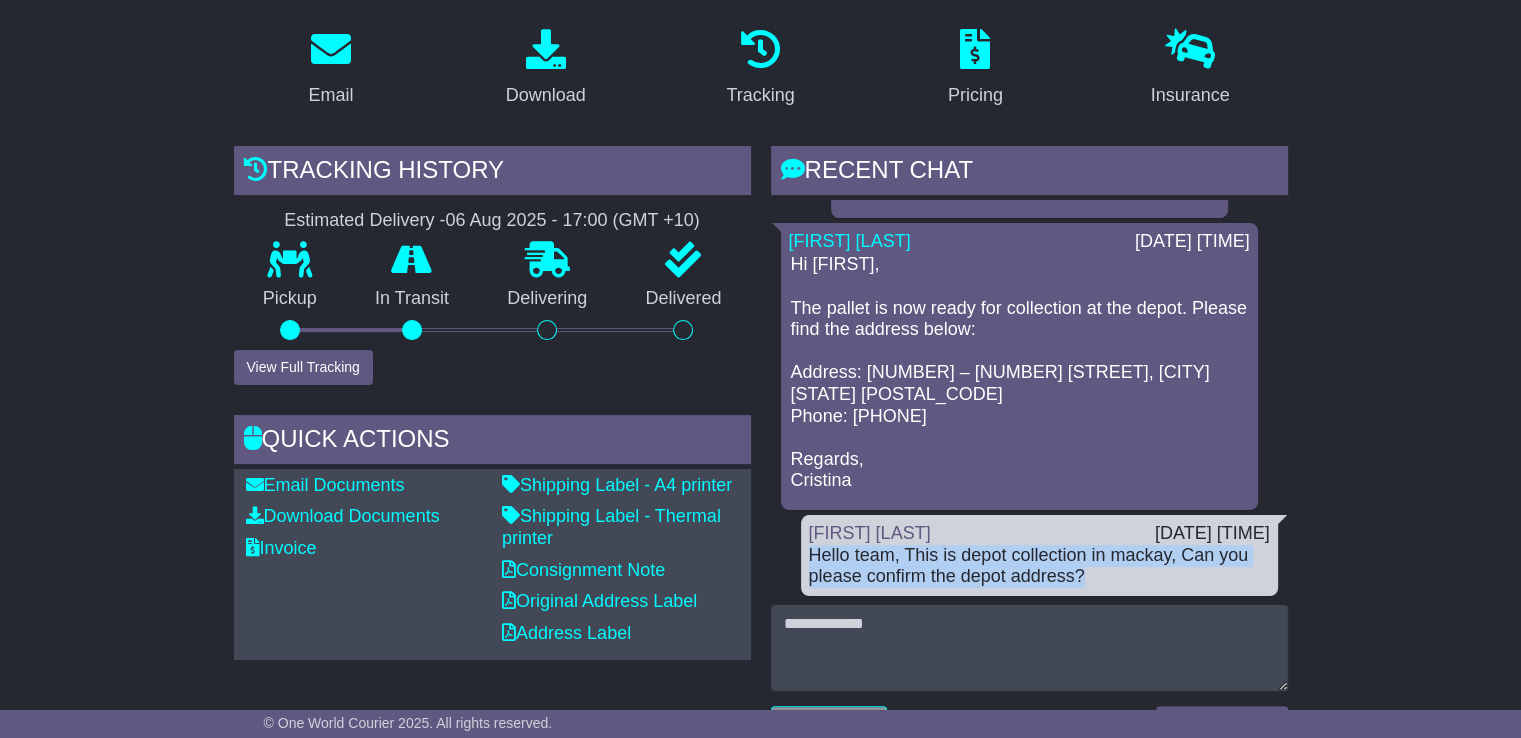 drag, startPoint x: 1100, startPoint y: 574, endPoint x: 789, endPoint y: 545, distance: 312.34915 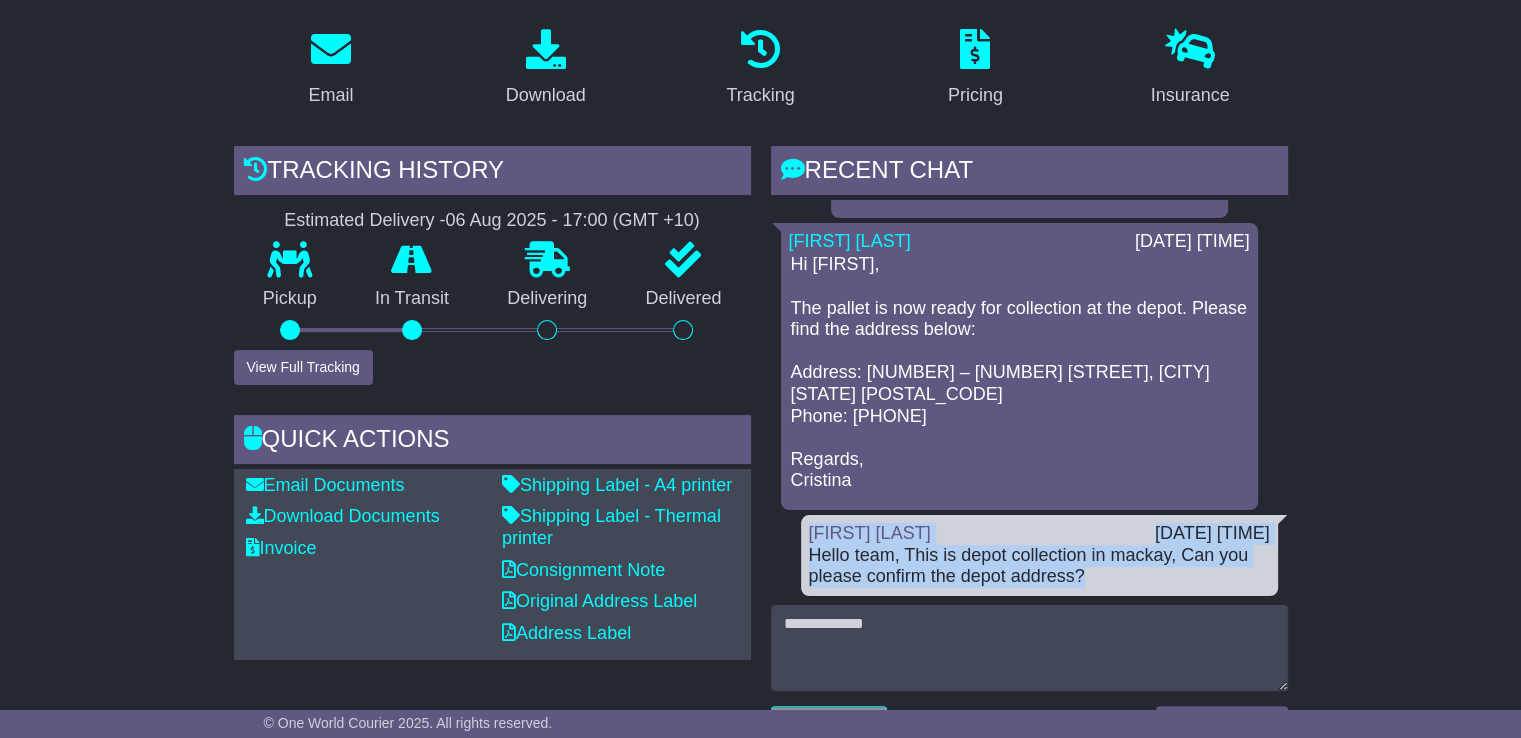 drag, startPoint x: 981, startPoint y: 572, endPoint x: 803, endPoint y: 541, distance: 180.67928 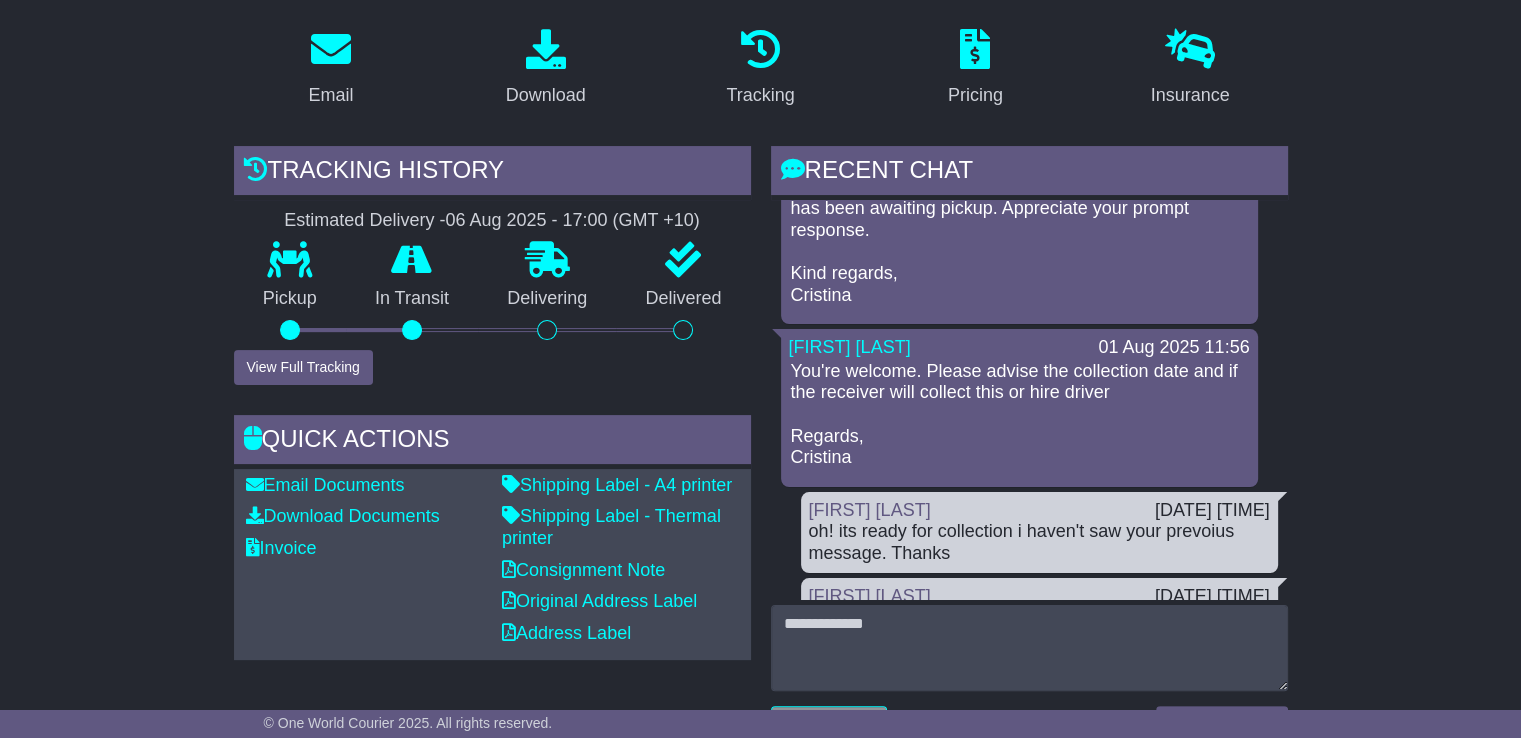 scroll, scrollTop: 0, scrollLeft: 0, axis: both 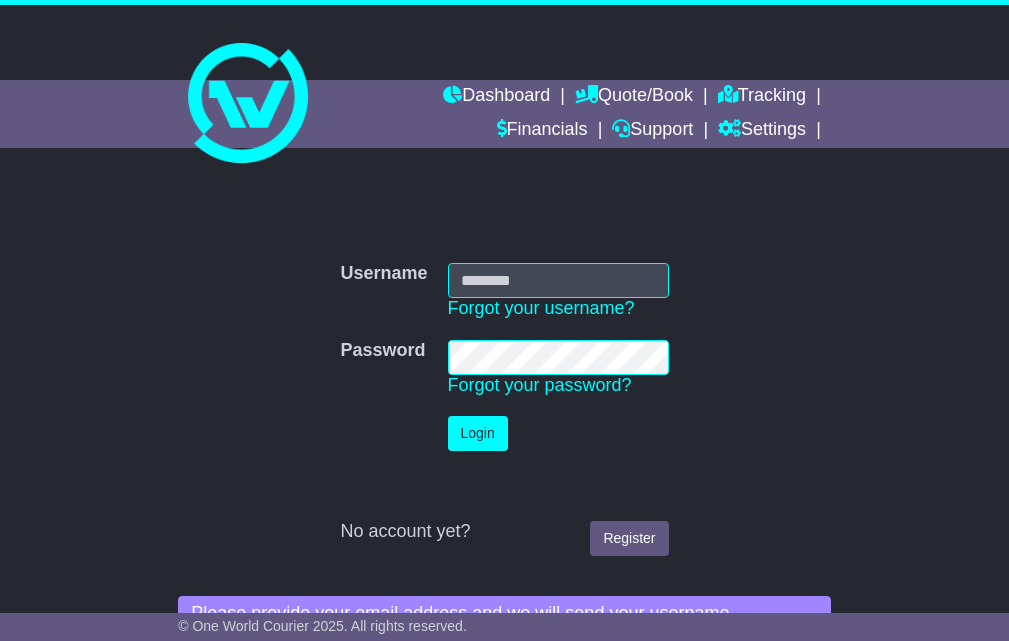 type on "**********" 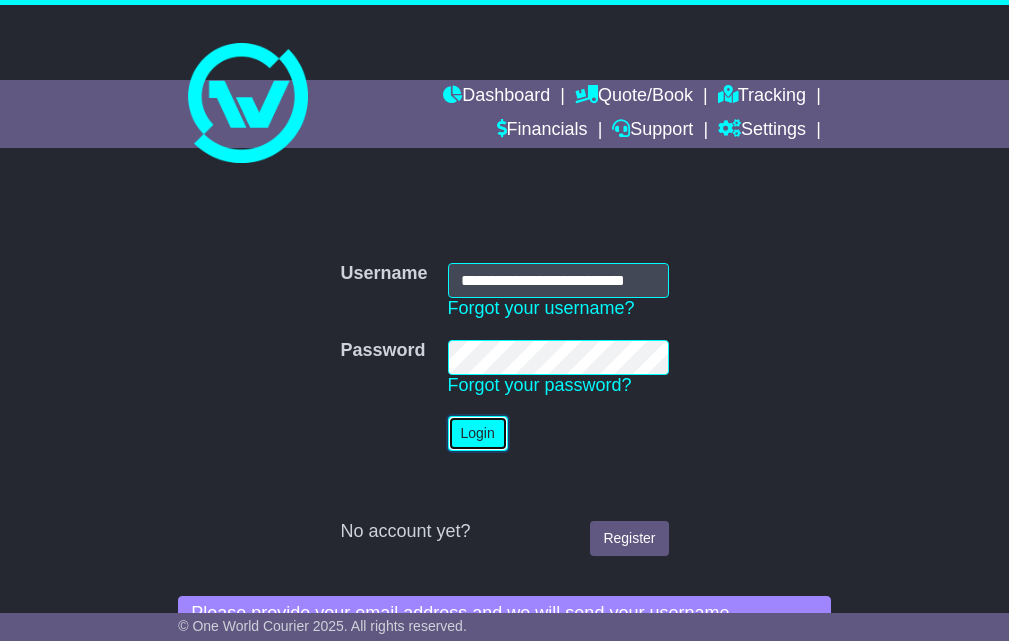 click on "Login" at bounding box center (478, 433) 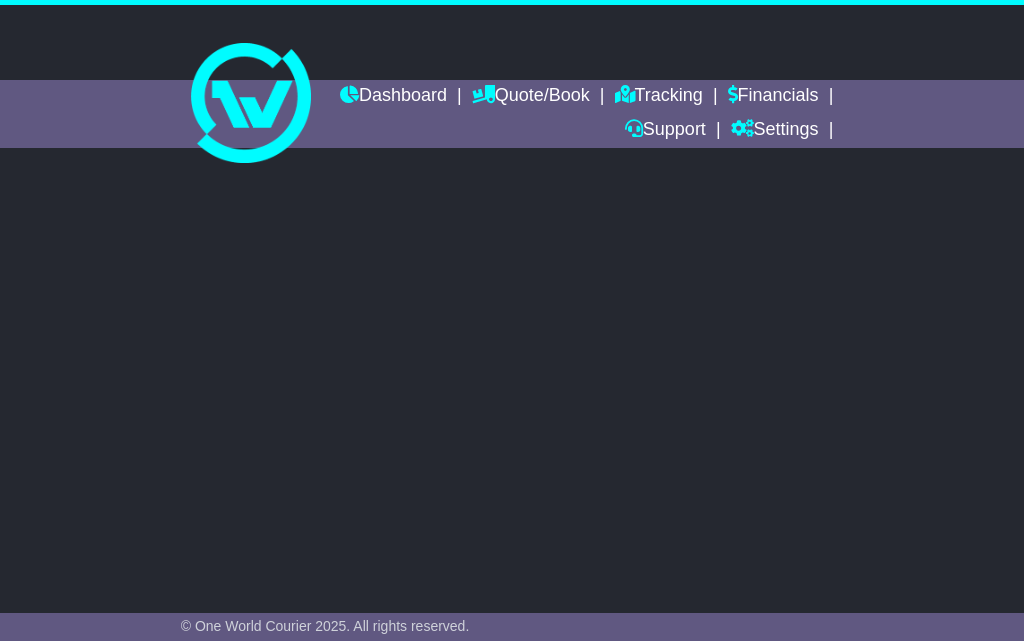 scroll, scrollTop: 0, scrollLeft: 0, axis: both 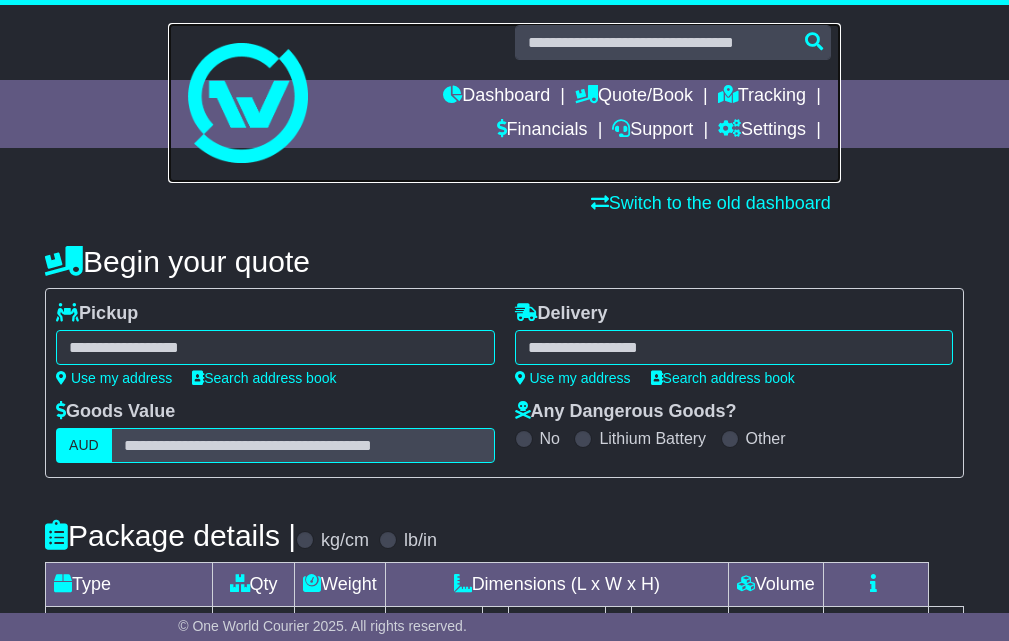 click at bounding box center (504, 103) 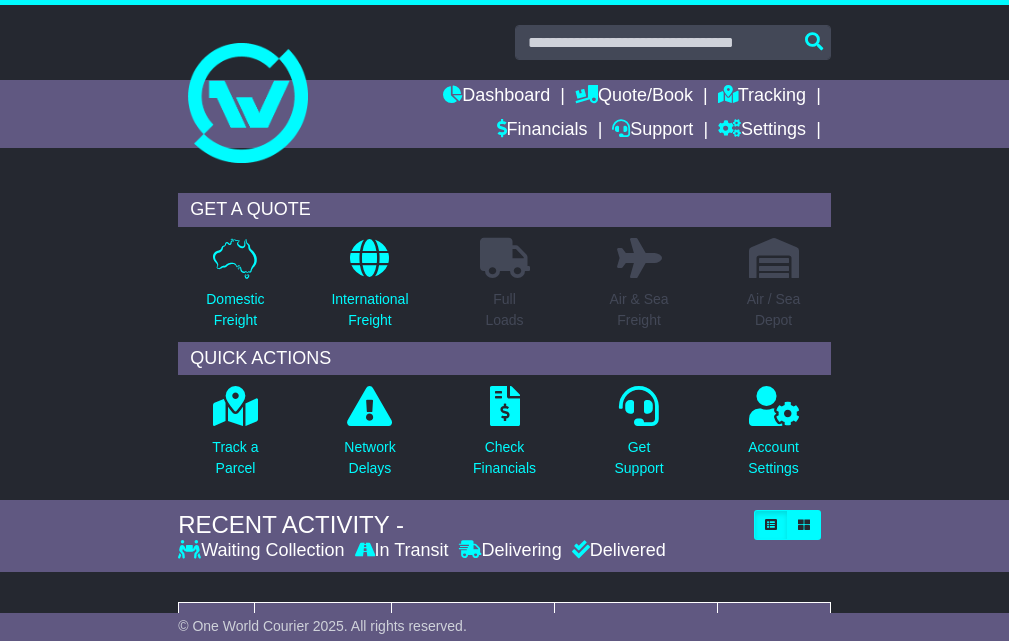 scroll, scrollTop: 0, scrollLeft: 0, axis: both 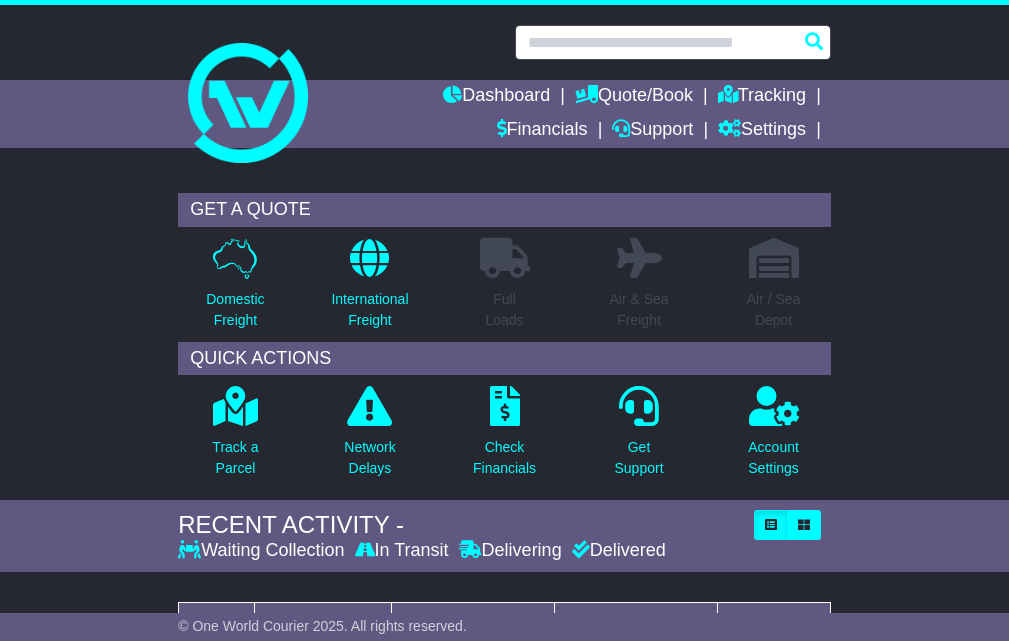 click at bounding box center [673, 42] 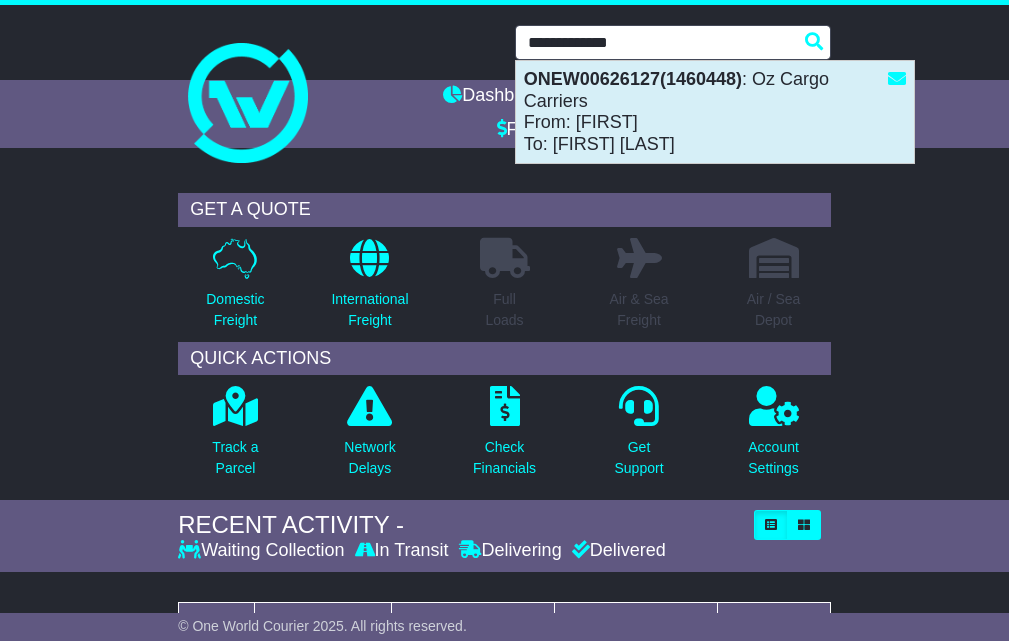 click on "ONEW00626127(1460448)" at bounding box center (633, 79) 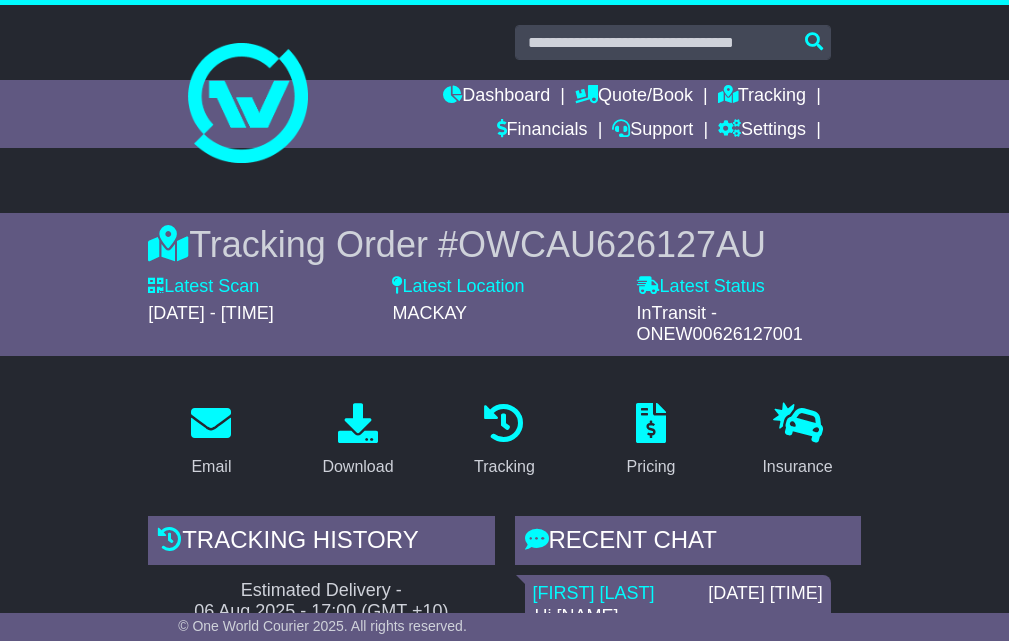 scroll, scrollTop: 279, scrollLeft: 0, axis: vertical 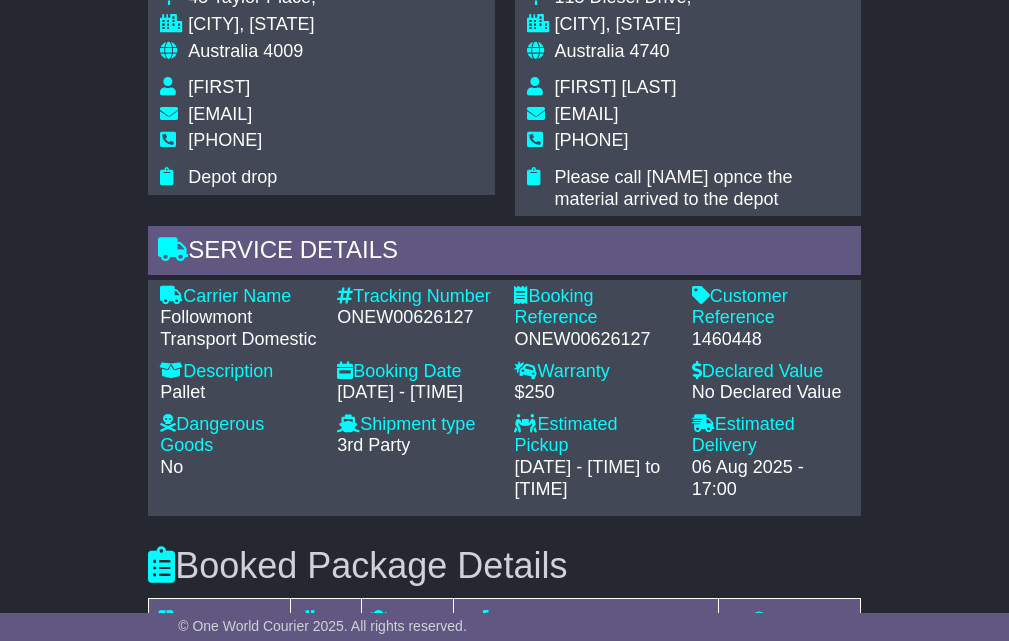 click on "1460448" at bounding box center [770, 340] 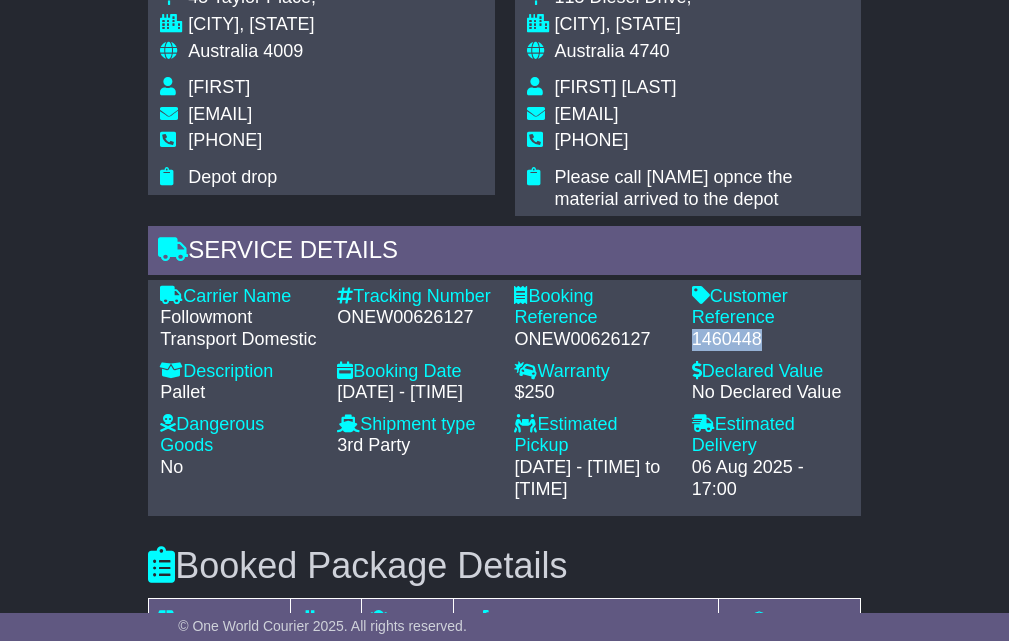 click on "1460448" at bounding box center (770, 340) 